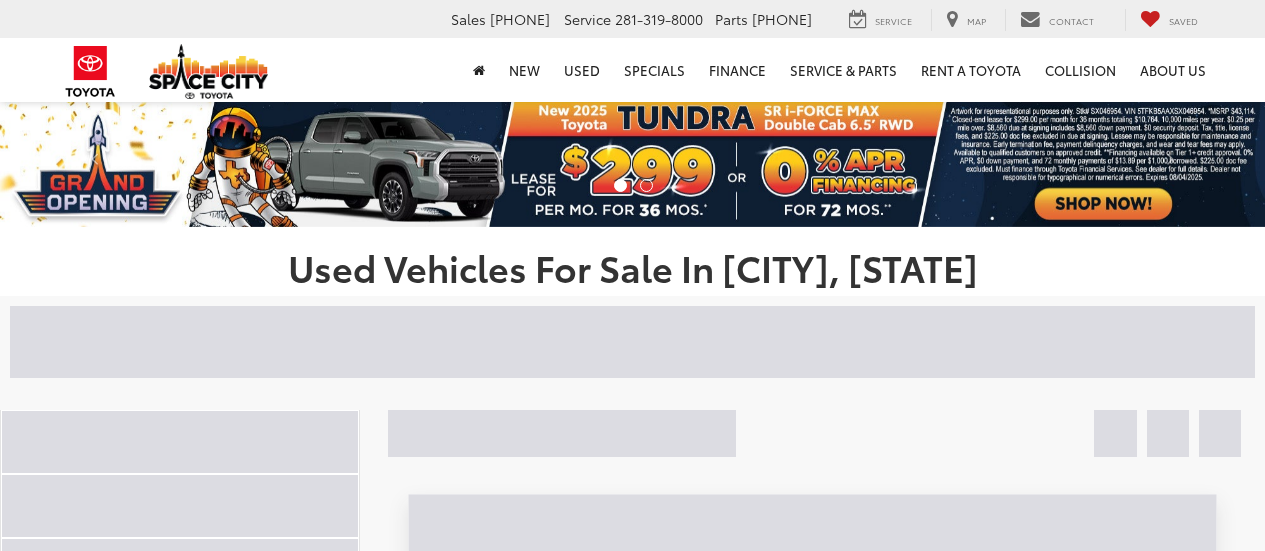 scroll, scrollTop: 0, scrollLeft: 0, axis: both 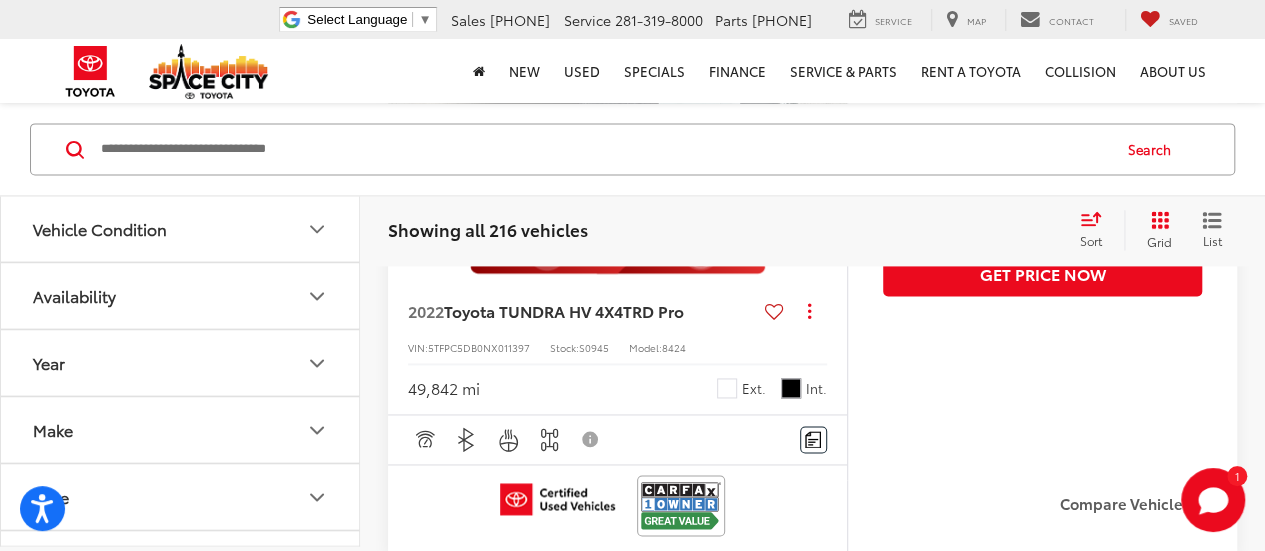 click on "Make" at bounding box center [181, 430] 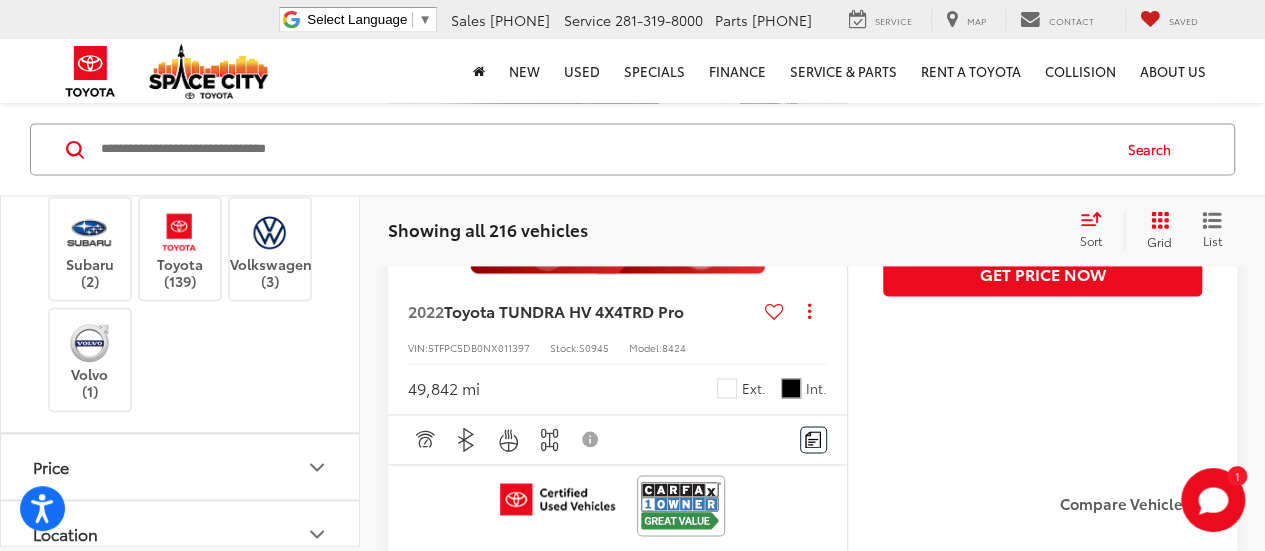 scroll, scrollTop: 700, scrollLeft: 0, axis: vertical 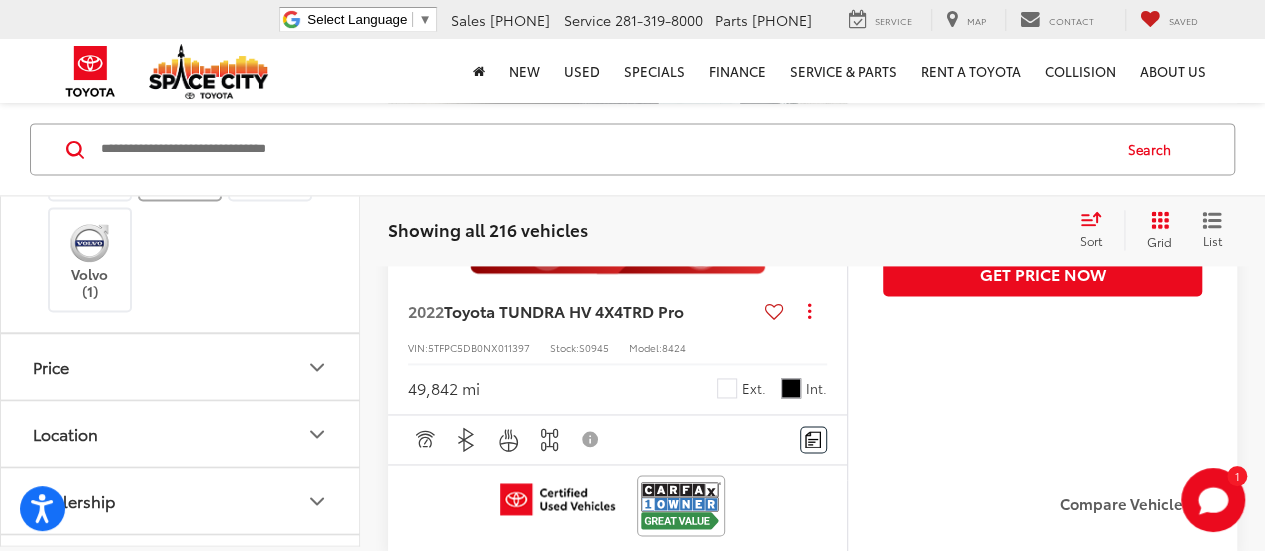 click on "Toyota   (139)" at bounding box center (180, 149) 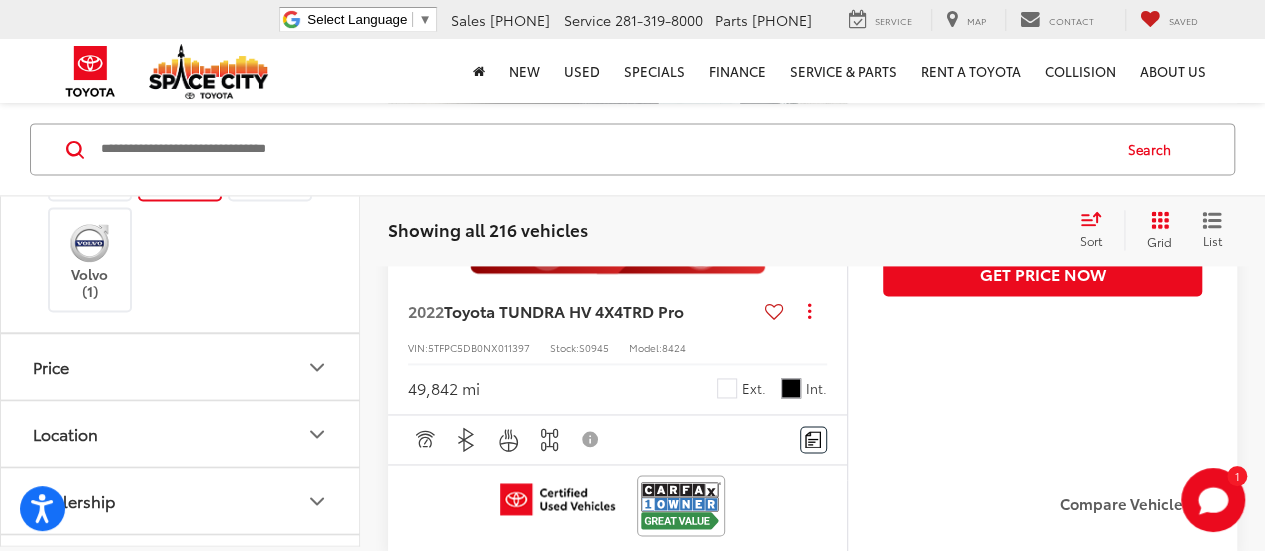 click on "Buick   (1)   Chevrolet   (11)   Chrysler   (1)   Dodge   (2)   Ford   (7)   GMC   (3)   Honda   (4)   Hyundai   (8)   Jeep   (8)   Kia   (2)   Mazda   (3)   Mercedes-Benz   (2)   Mitsubishi   (2)   Nissan   (13)   RAM   (4)   Subaru   (2)   Toyota   (139)   Volkswagen   (3)   Volvo   (1)" at bounding box center [180, 39] 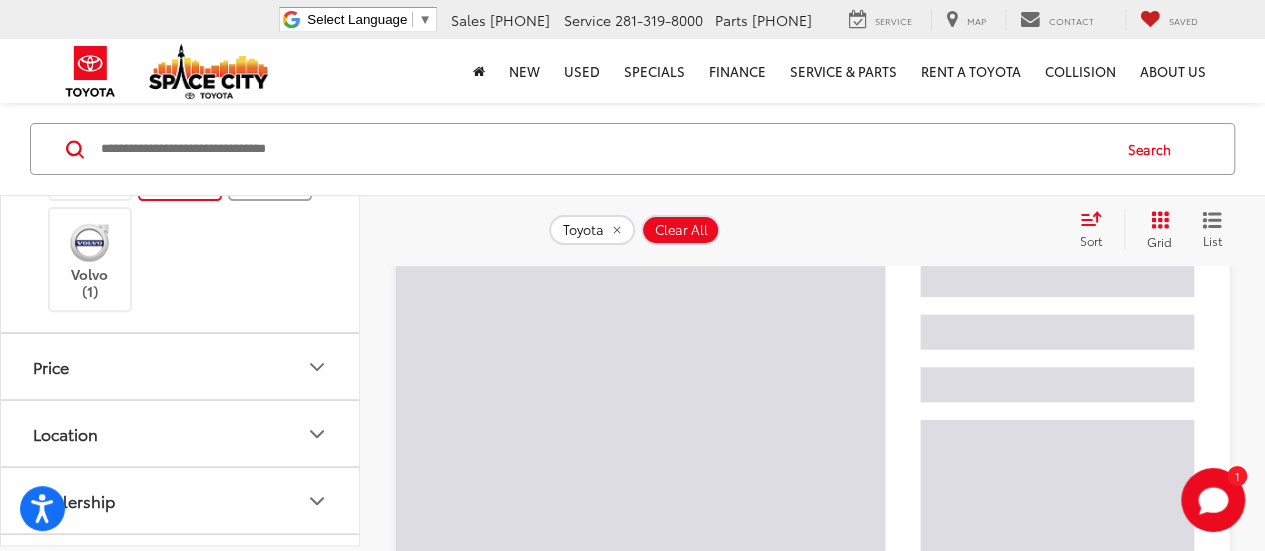 scroll, scrollTop: 192, scrollLeft: 0, axis: vertical 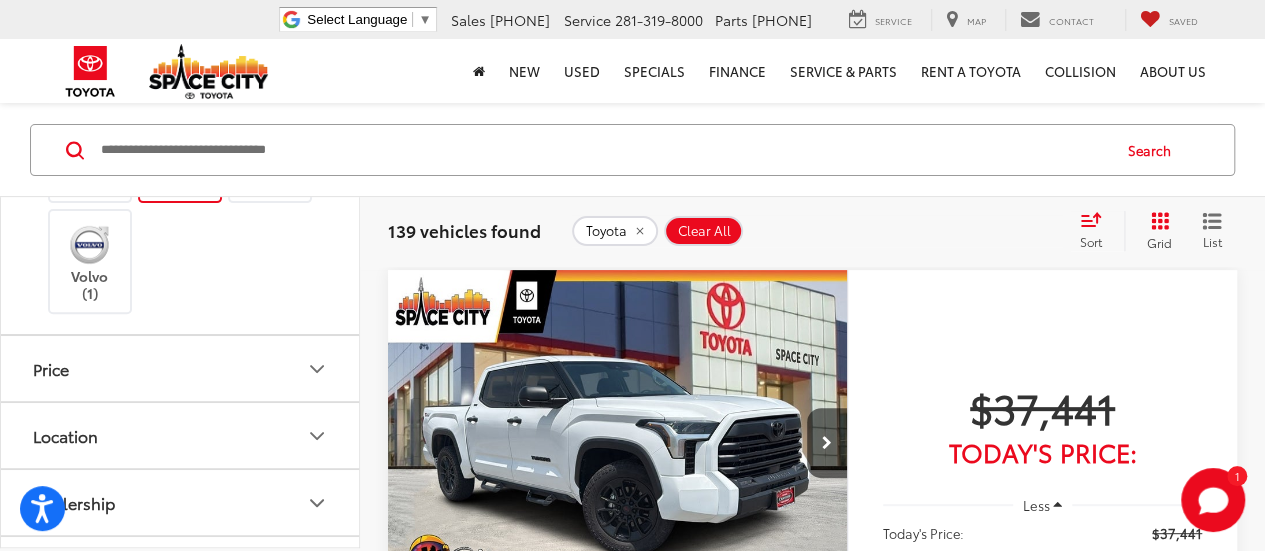 click on "New
New Vehicles
Model Line-Up
Specials
Manufacturer Offers
Schedule Test Drive
ToyotaCare
Toyota Safety Sense
Electrified
What's Your Car Worth?
Used
Used Vehicles
Toyota Certified Pre-Owned Vehicles
Vehicles Under 15k
Specials
Trade Appraisal
Schedule Test Drive
Toyota Certified Program Overview
What's Your Car Worth
Specials
New Specials
Pre-Owned Specials
Service & Parts Specials
Manufacturer Specials
Finance
Finance Department
Get Pre-Qualified
Get Pre-Approved
Payment Calculator
Get Pre-qualified with Capital One
What's Your Car Worth
Service & Parts
Service & Parts
ToyotaCare
Schedule Service
Brake Service & Repair
Battery Service & Replacement
Toyota Oil Change" at bounding box center [633, 71] 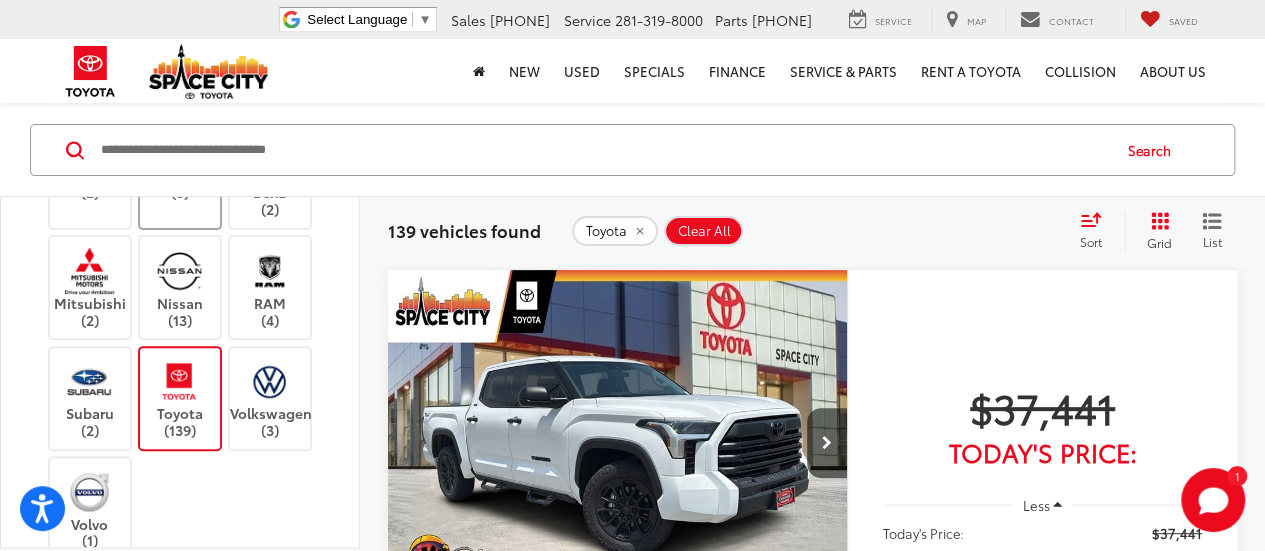 scroll, scrollTop: 100, scrollLeft: 0, axis: vertical 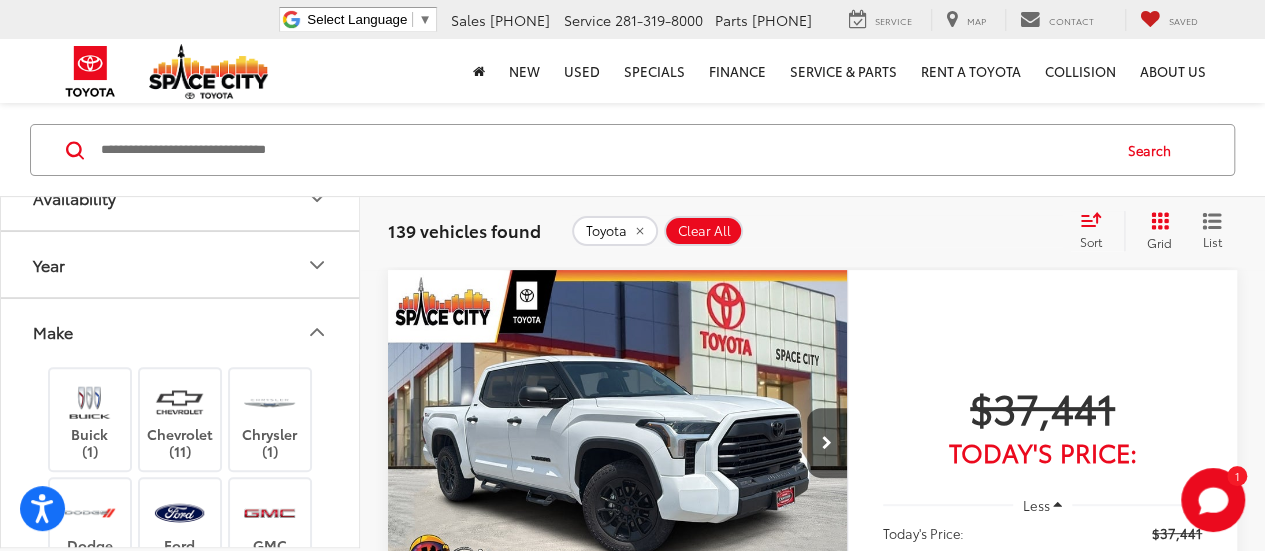 click on "Make" at bounding box center (181, 331) 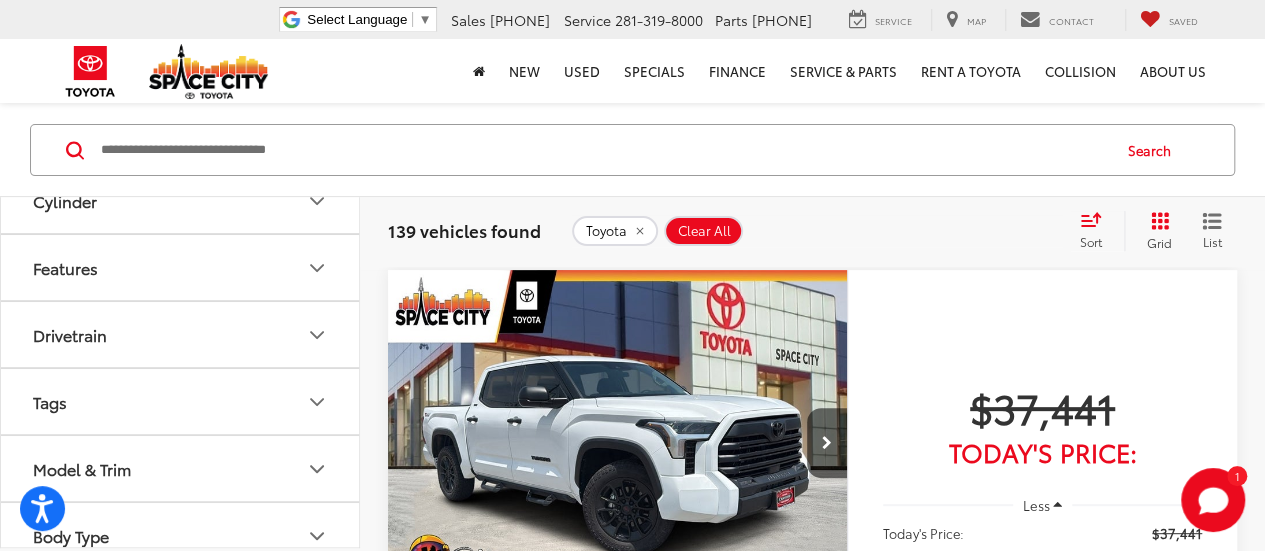 scroll, scrollTop: 711, scrollLeft: 0, axis: vertical 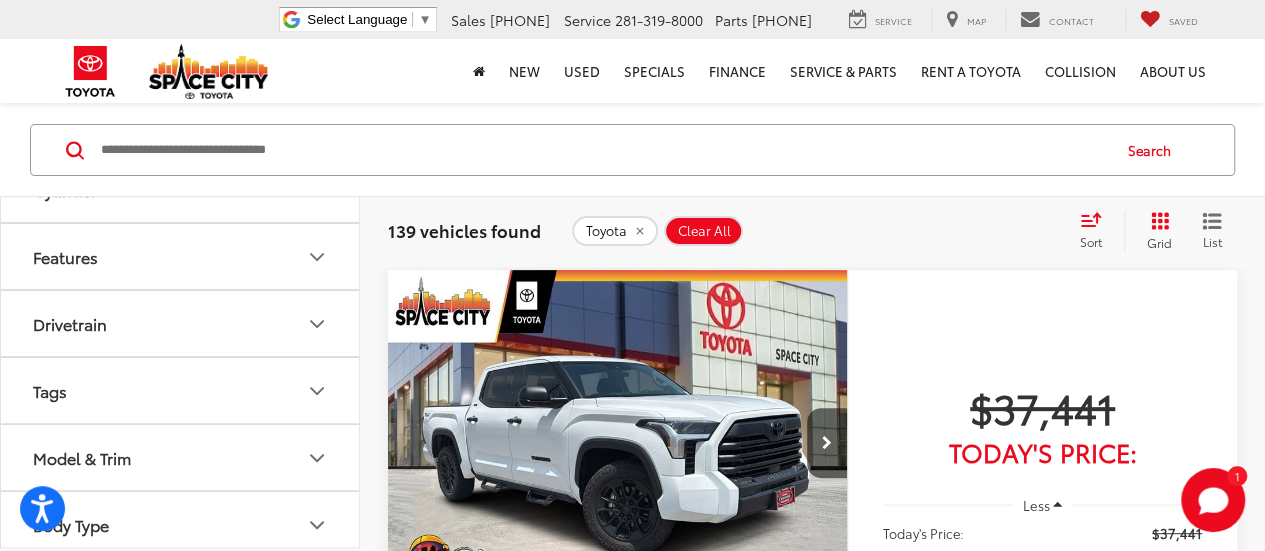 click on "Model & Trim" at bounding box center [181, 457] 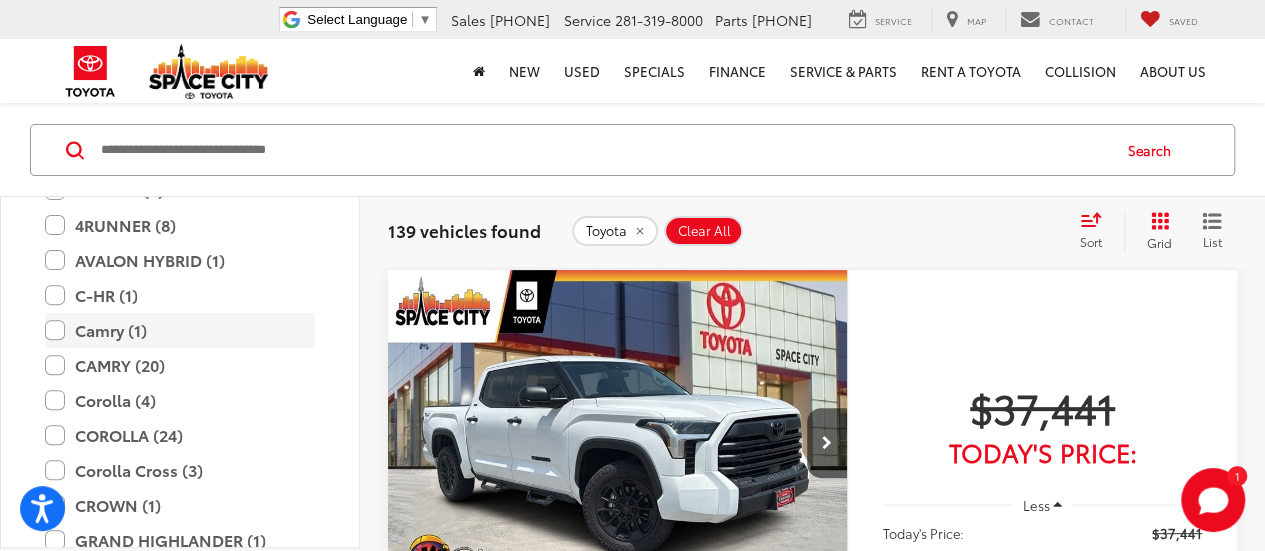 scroll, scrollTop: 1111, scrollLeft: 0, axis: vertical 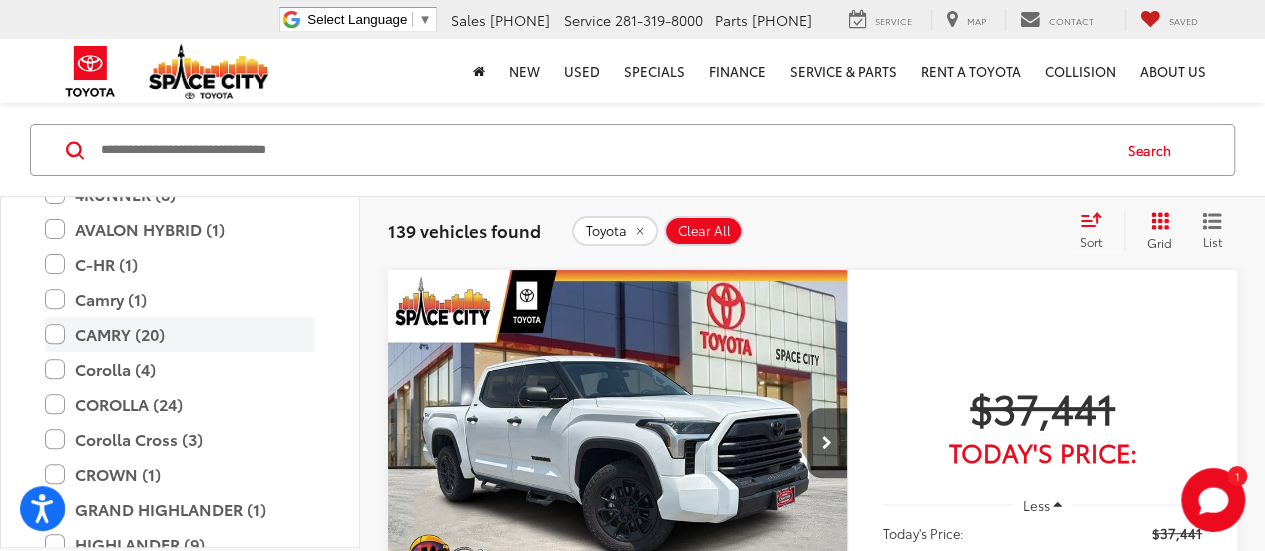 click on "CAMRY (20)" at bounding box center (180, 334) 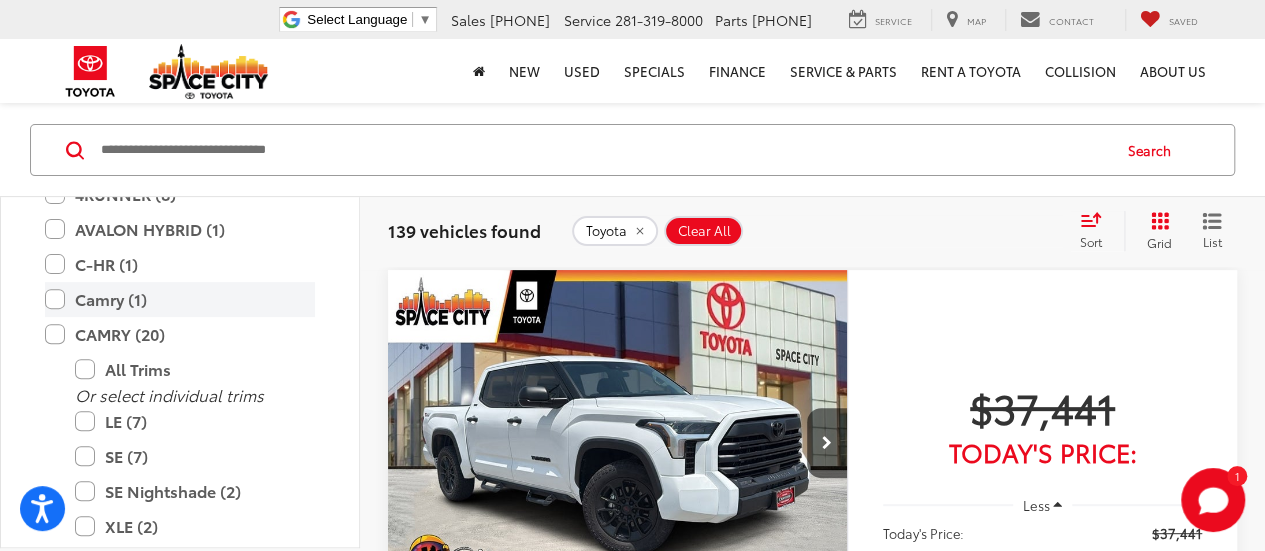 click on "Camry (1)" at bounding box center [180, 299] 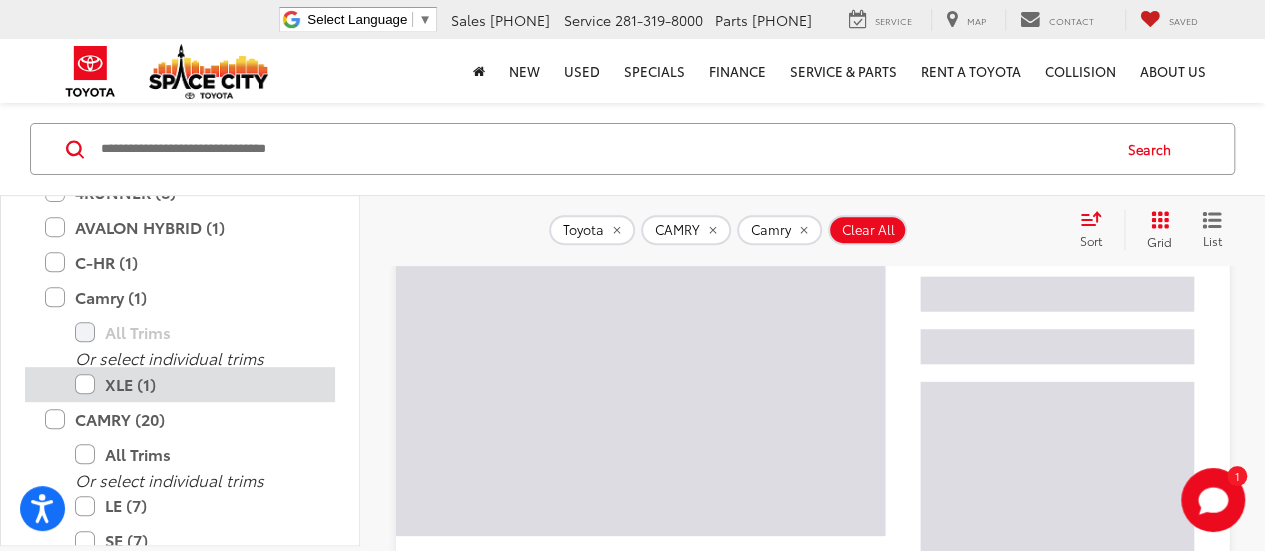 scroll, scrollTop: 292, scrollLeft: 0, axis: vertical 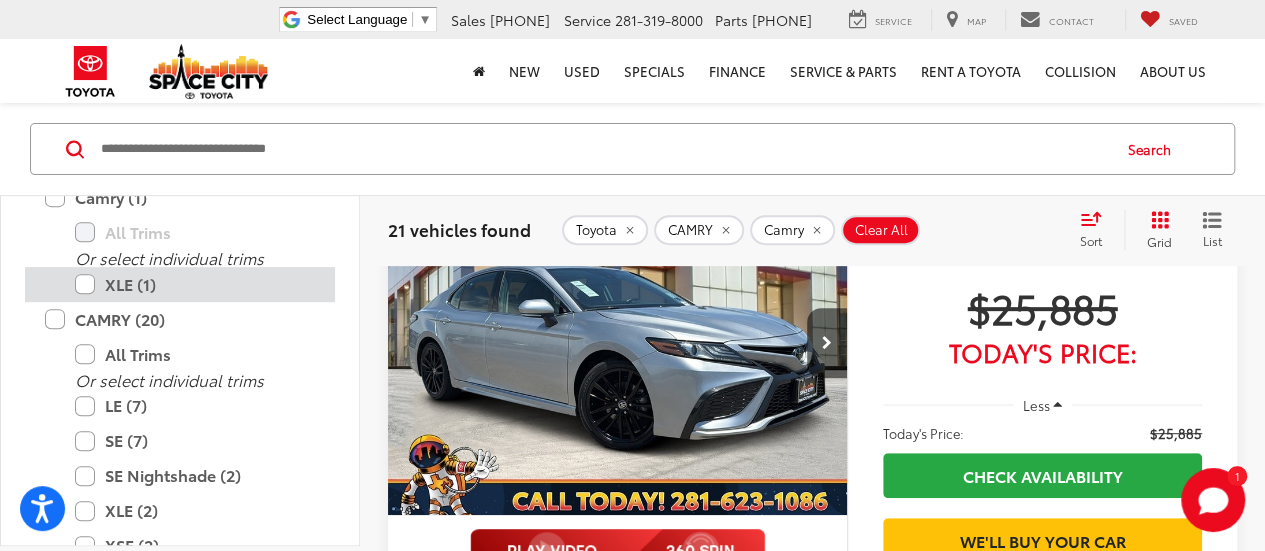 click on "XLE (1)" at bounding box center (195, 284) 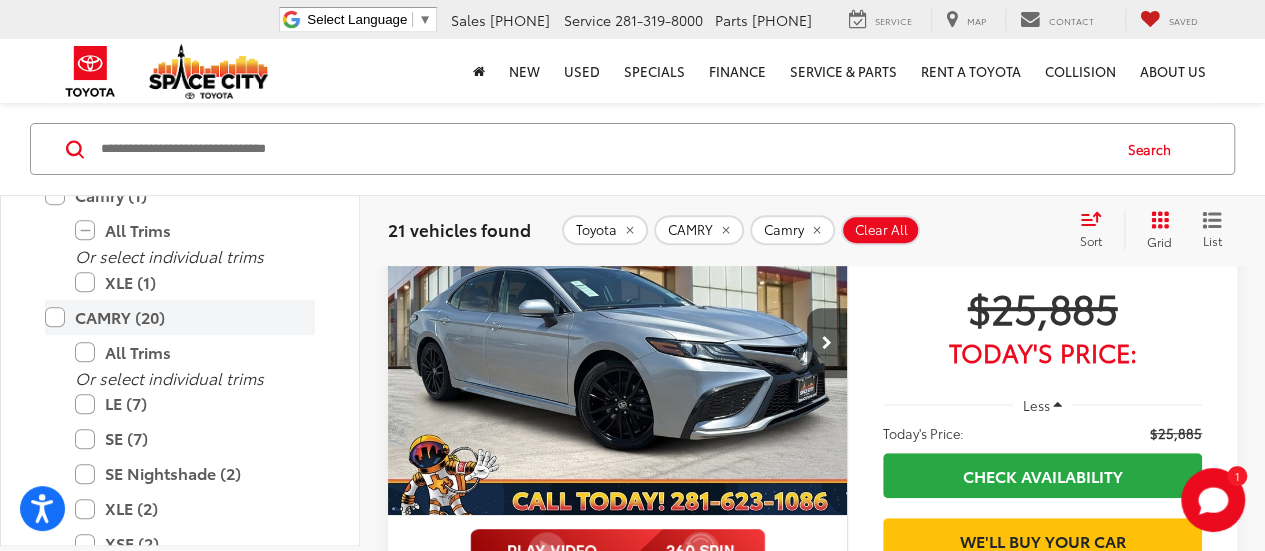 scroll, scrollTop: 1211, scrollLeft: 0, axis: vertical 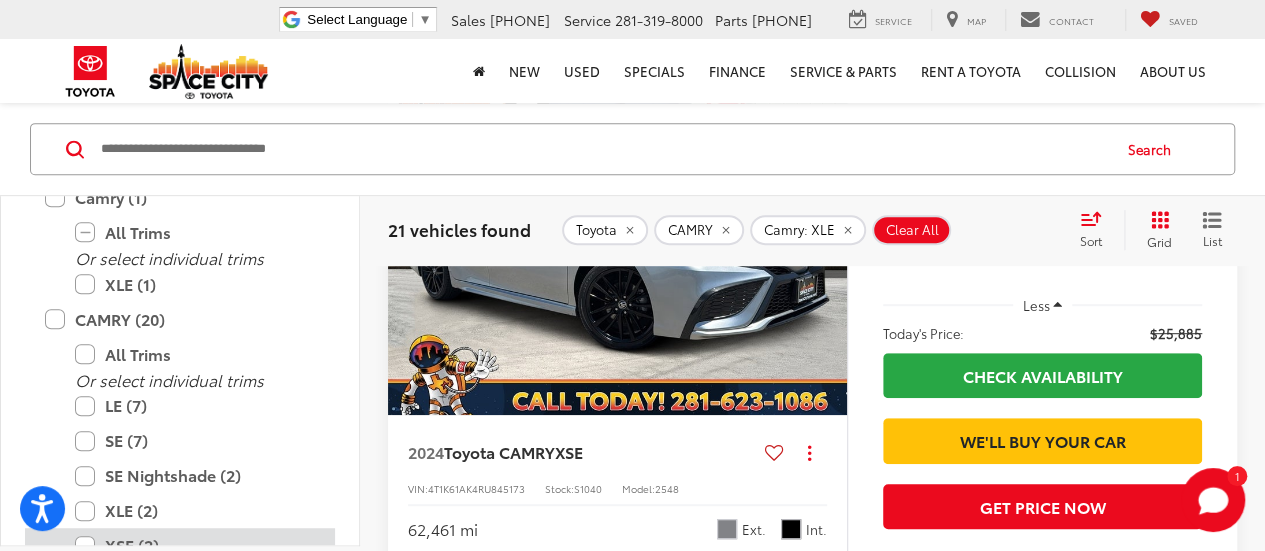 click on "XSE (2)" at bounding box center [195, 546] 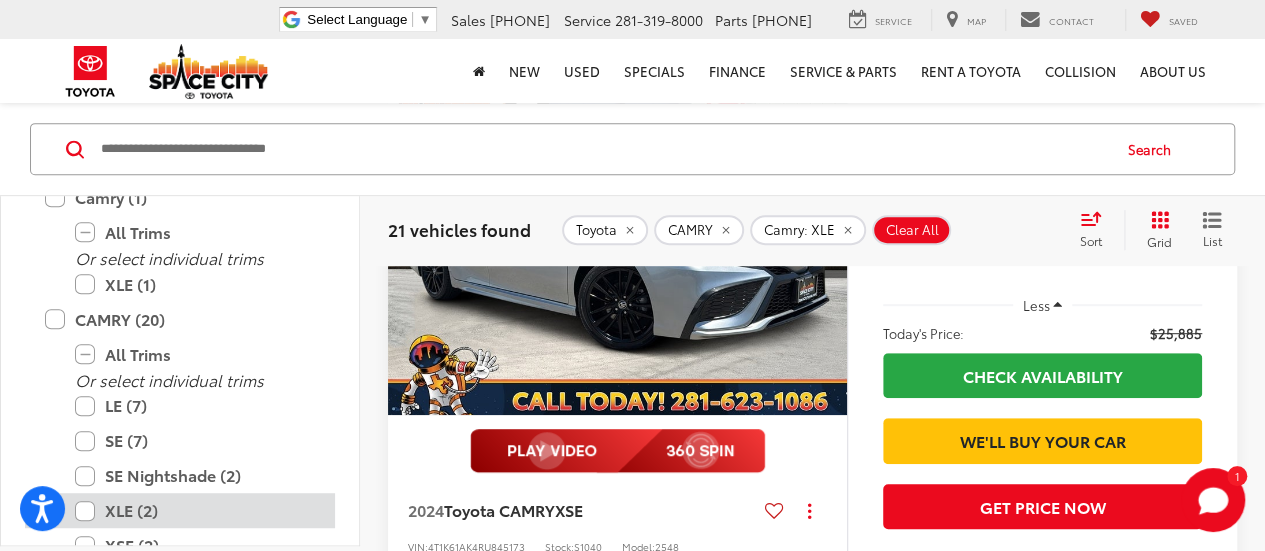 click on "XLE (2)" at bounding box center (195, 511) 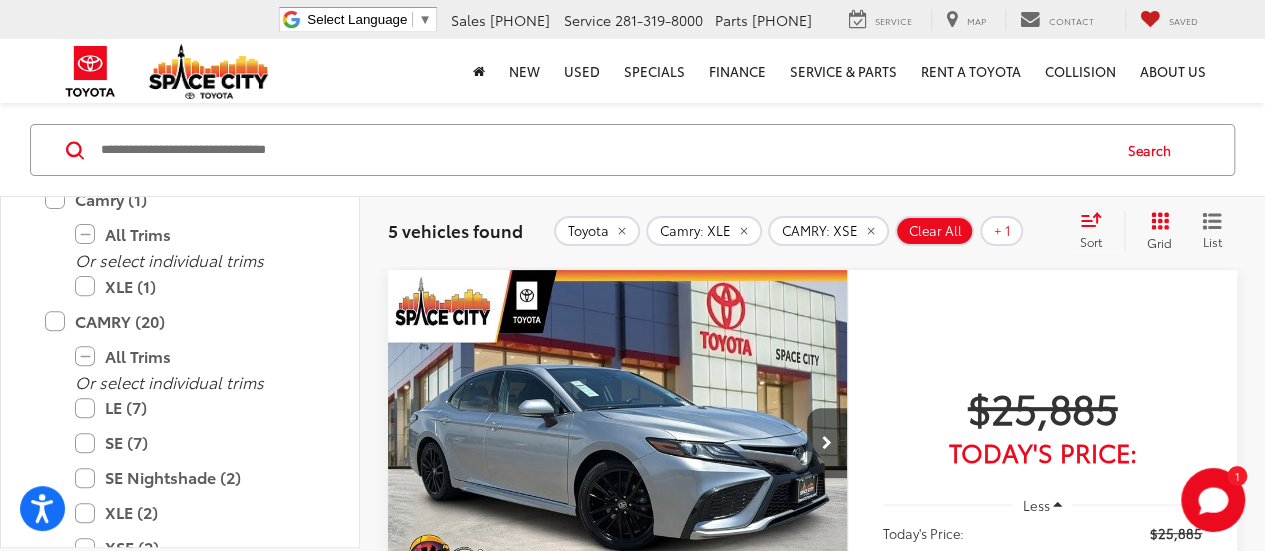 scroll, scrollTop: 92, scrollLeft: 0, axis: vertical 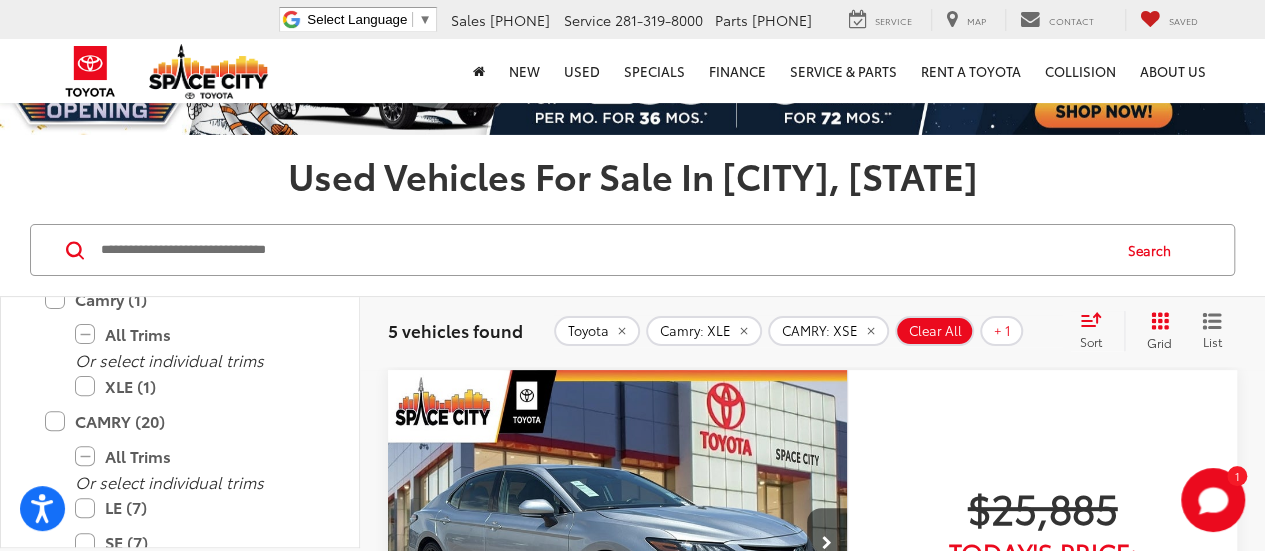 click on "Sort" at bounding box center [1097, 331] 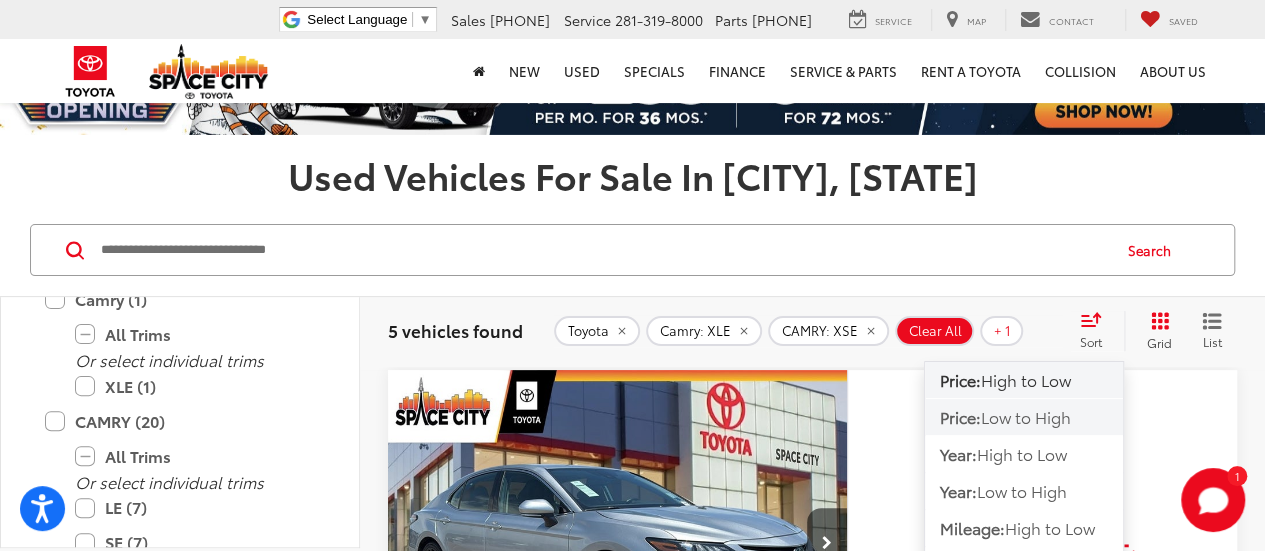 click on "Low to High" at bounding box center (1026, 416) 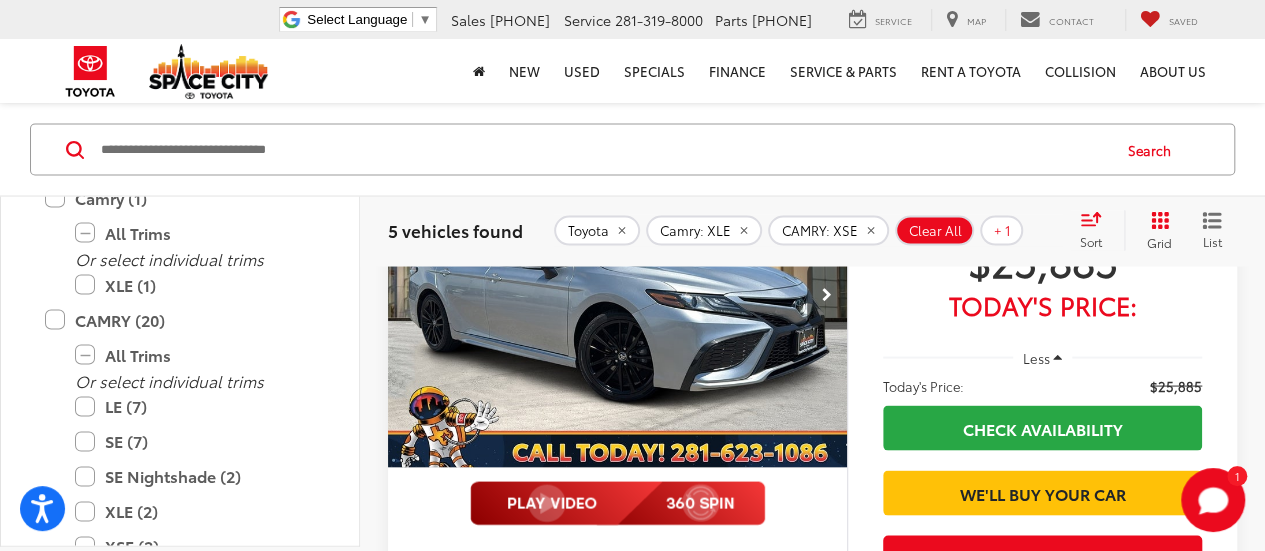 scroll, scrollTop: 1792, scrollLeft: 0, axis: vertical 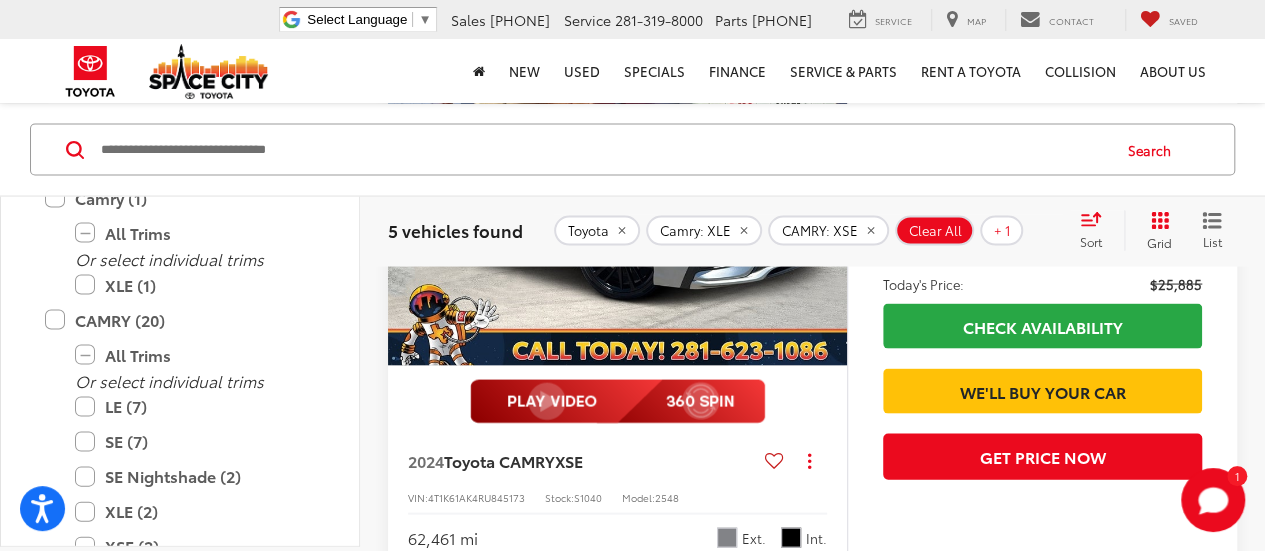 click on "Check Availability" at bounding box center (1042, 323) 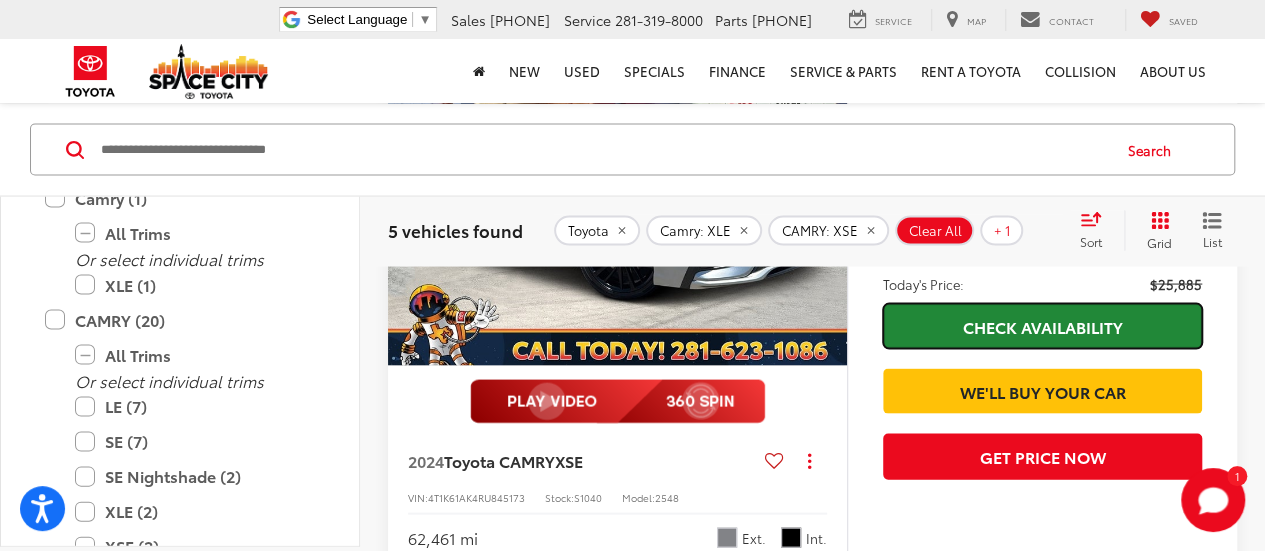 click on "Check Availability" at bounding box center [1042, 325] 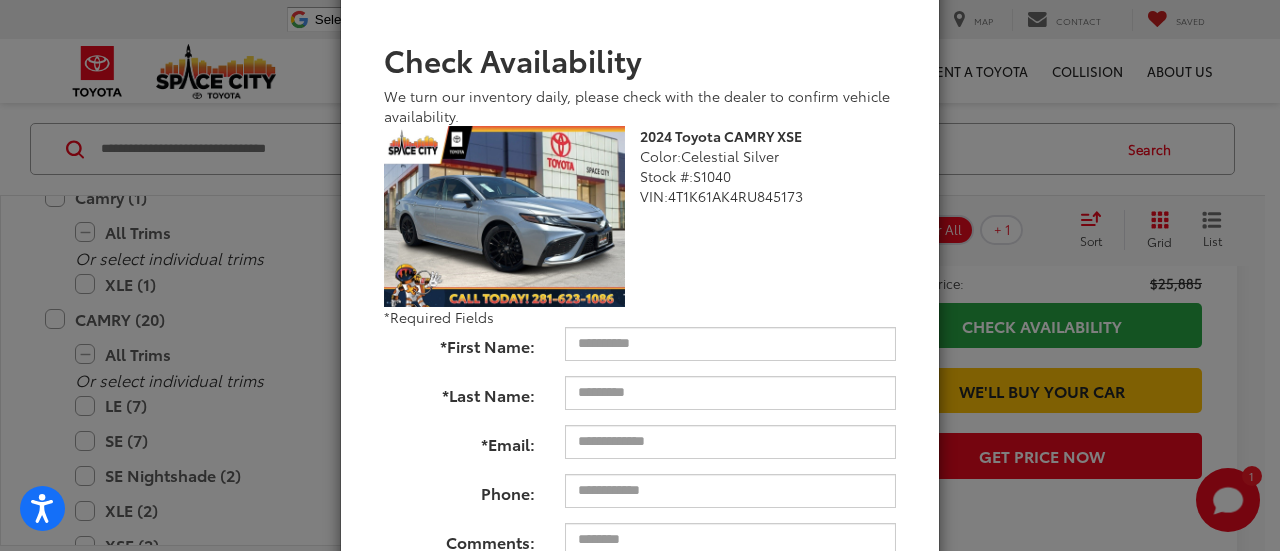 scroll, scrollTop: 200, scrollLeft: 0, axis: vertical 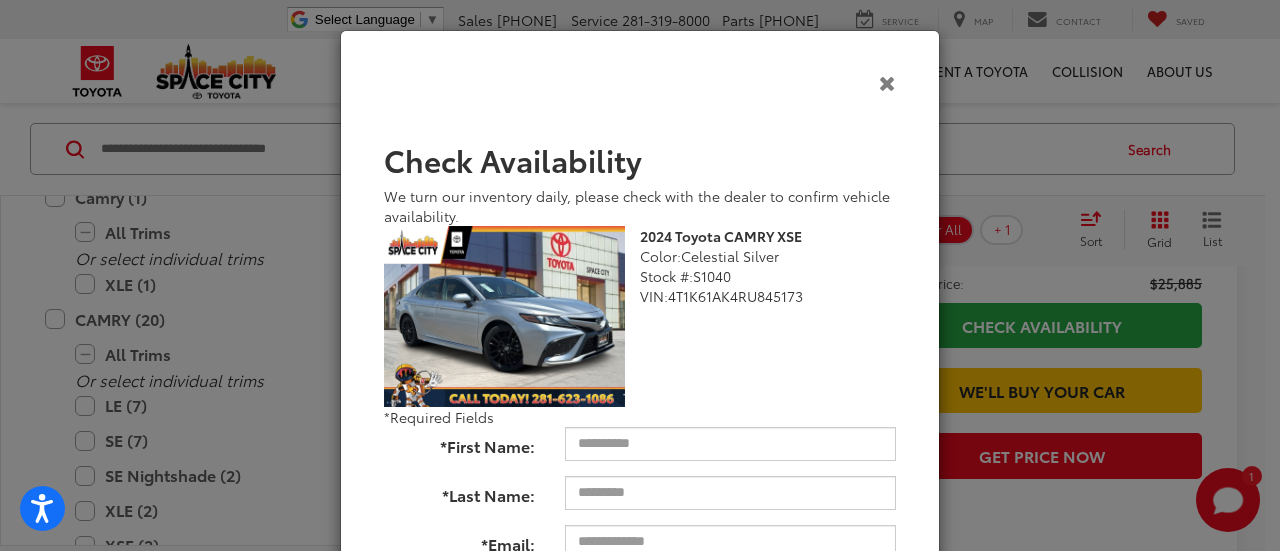 click at bounding box center [887, 82] 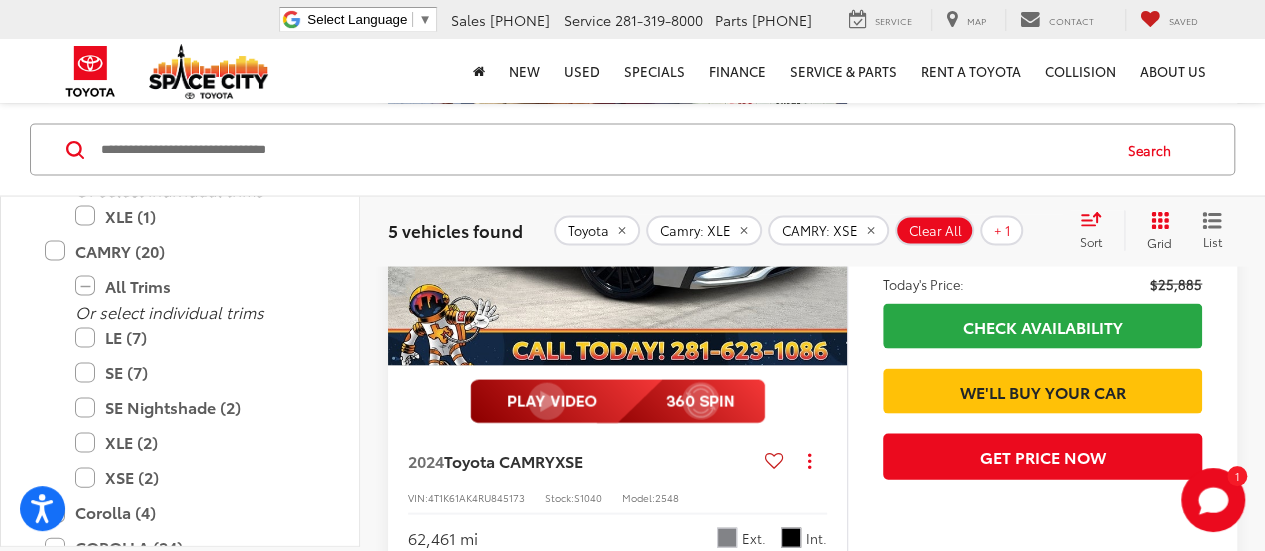 scroll, scrollTop: 1311, scrollLeft: 0, axis: vertical 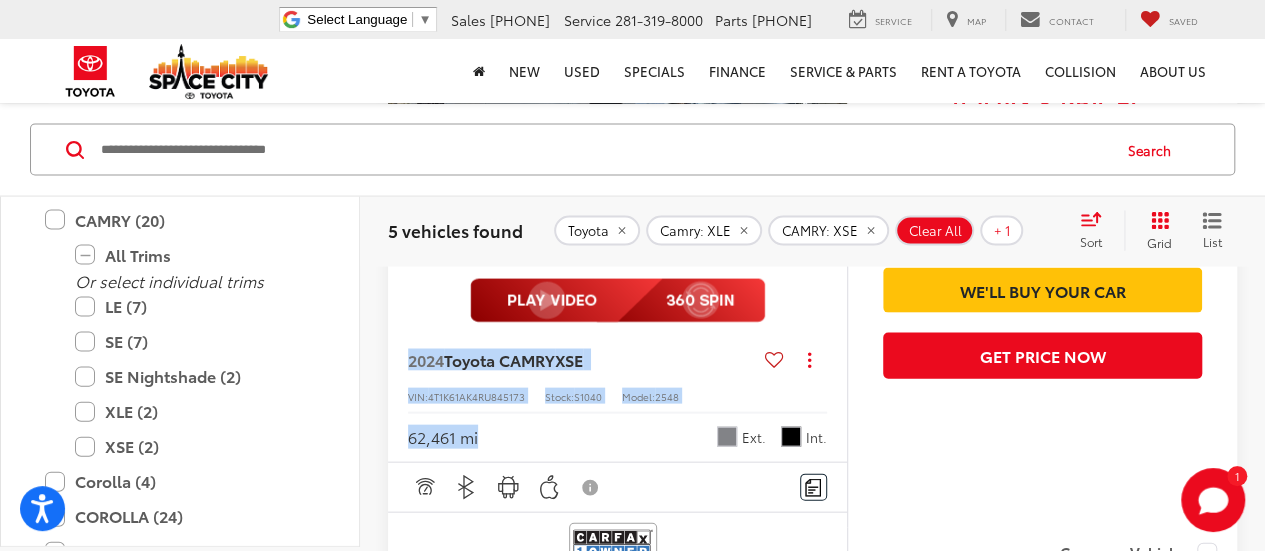drag, startPoint x: 407, startPoint y: 353, endPoint x: 534, endPoint y: 435, distance: 151.17209 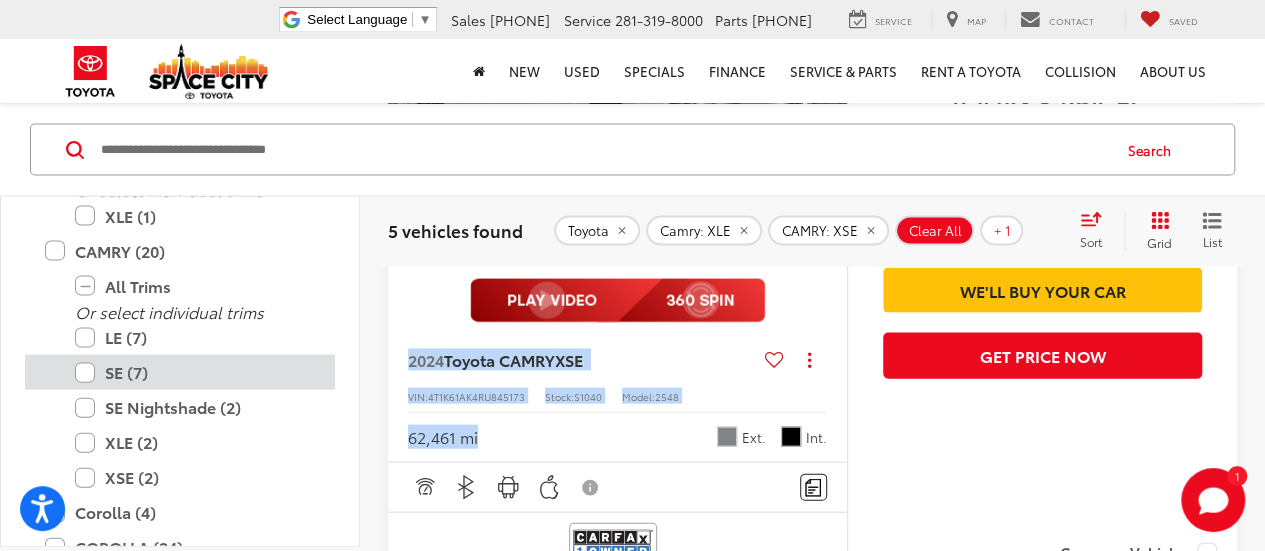 scroll, scrollTop: 1311, scrollLeft: 0, axis: vertical 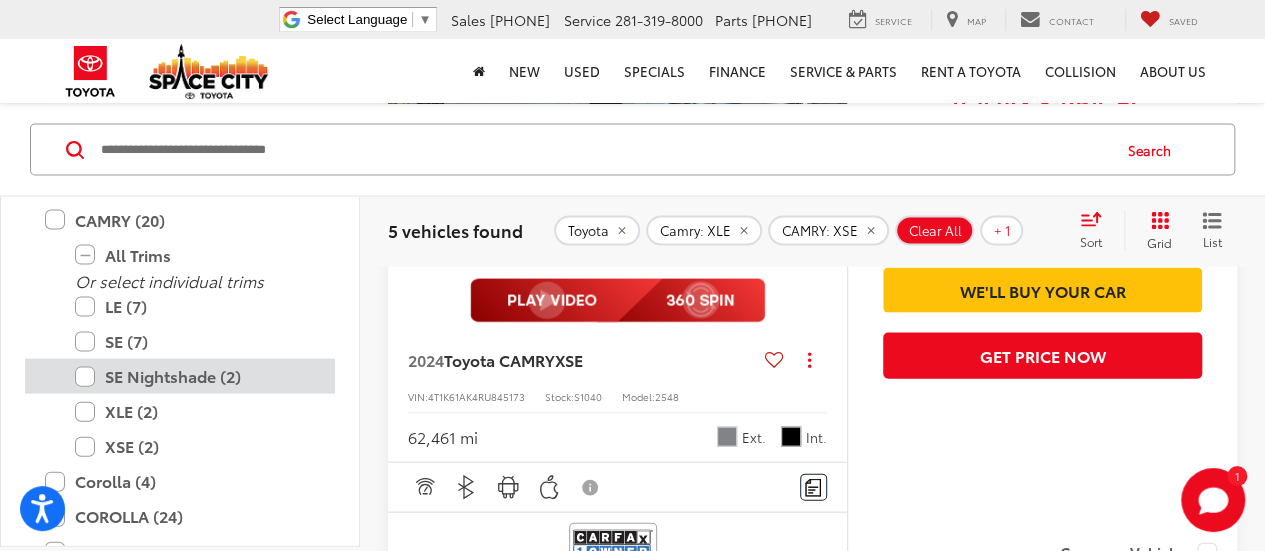 click on "SE Nightshade (2)" at bounding box center (195, 376) 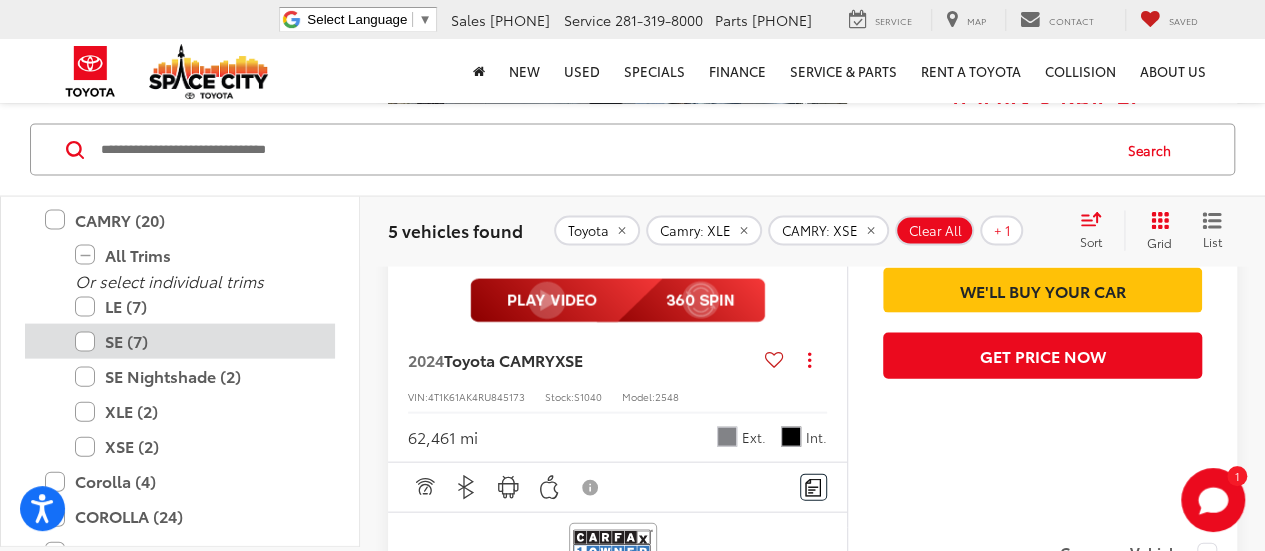 click on "SE (7)" at bounding box center [195, 341] 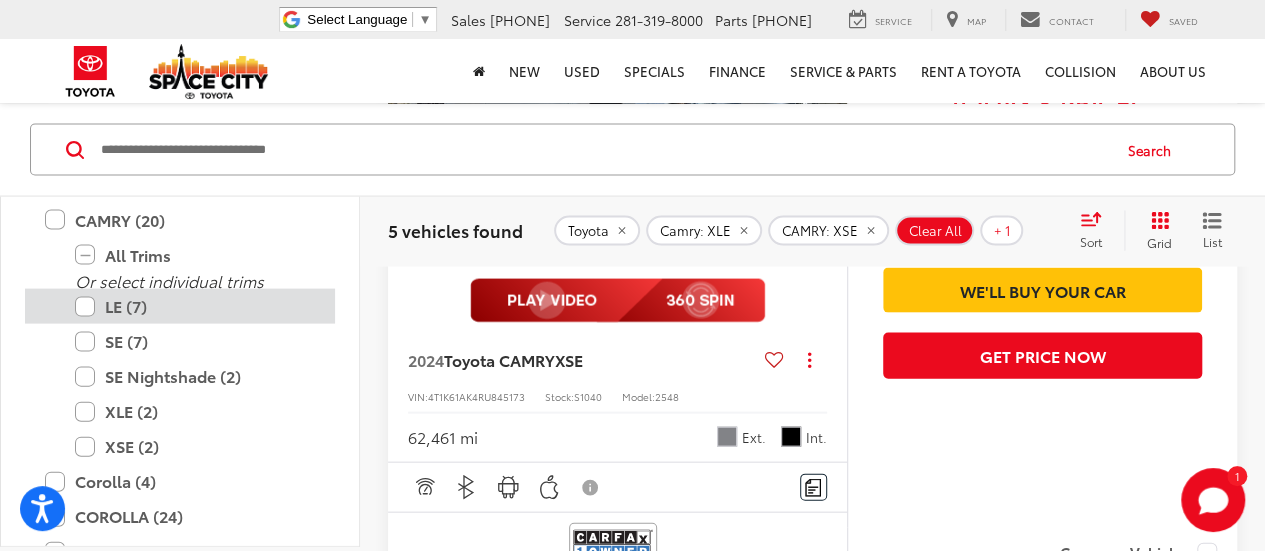 click on "LE (7)" at bounding box center [195, 306] 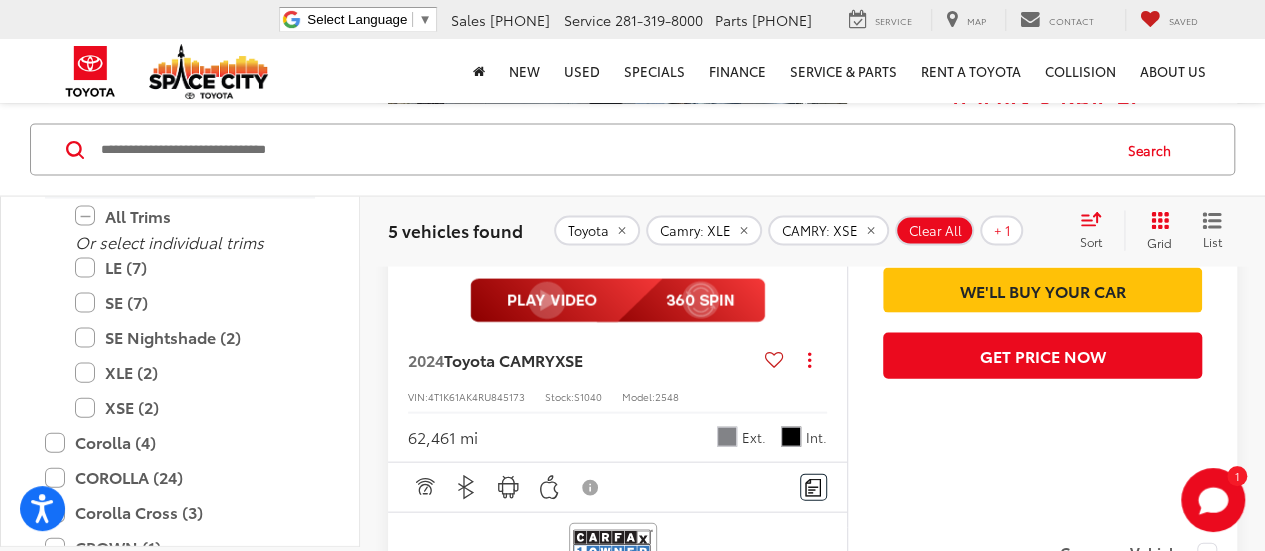 scroll, scrollTop: 1411, scrollLeft: 0, axis: vertical 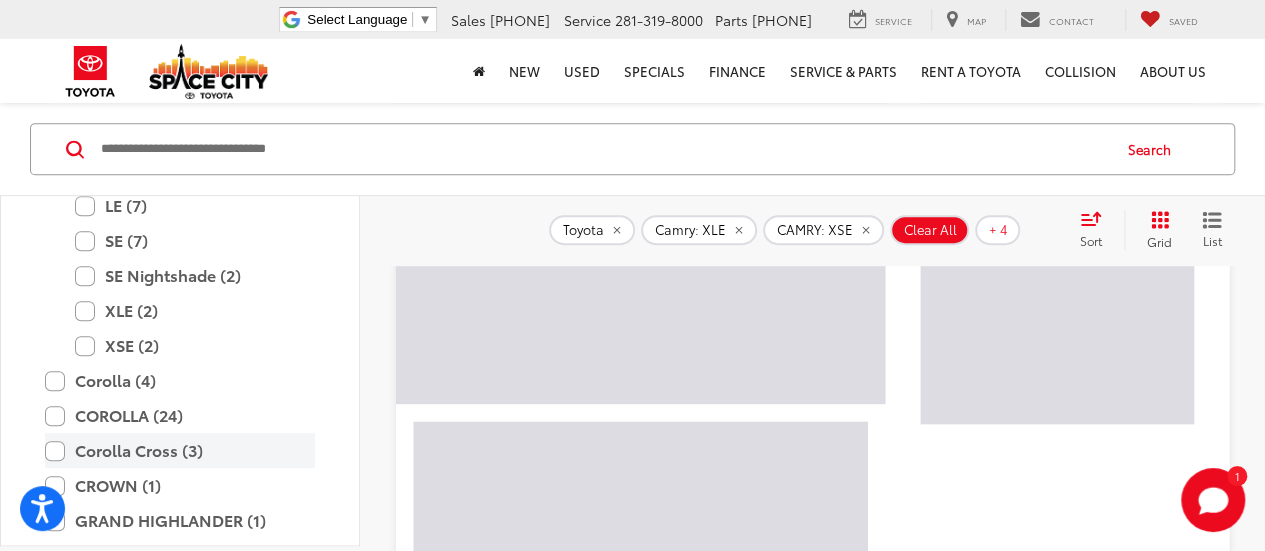 click on "Corolla Cross (3)" at bounding box center [180, 451] 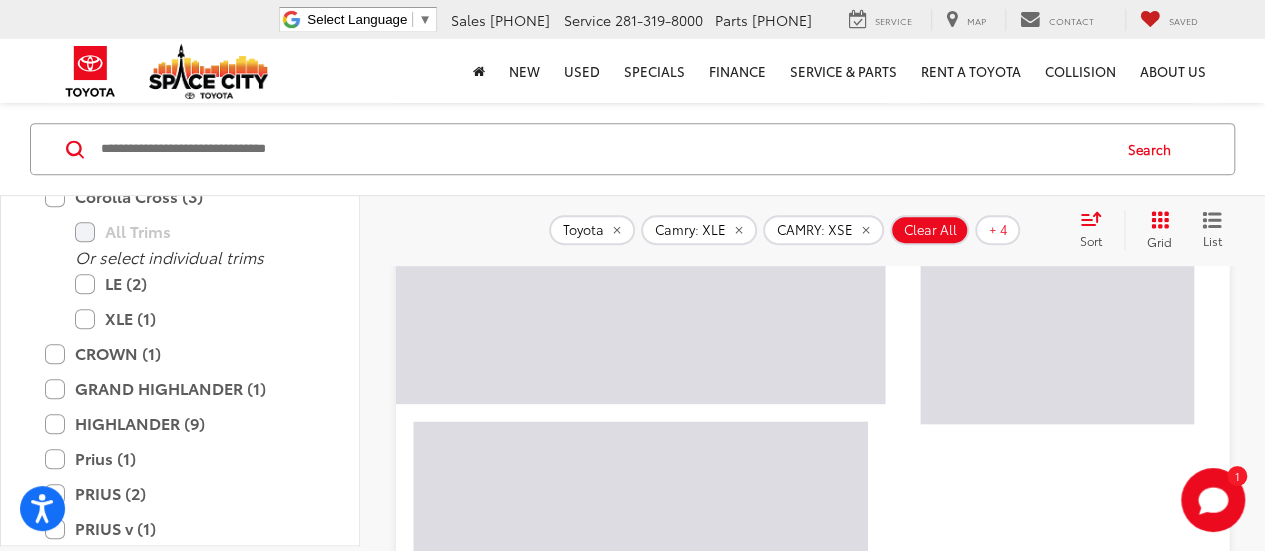 scroll, scrollTop: 1711, scrollLeft: 0, axis: vertical 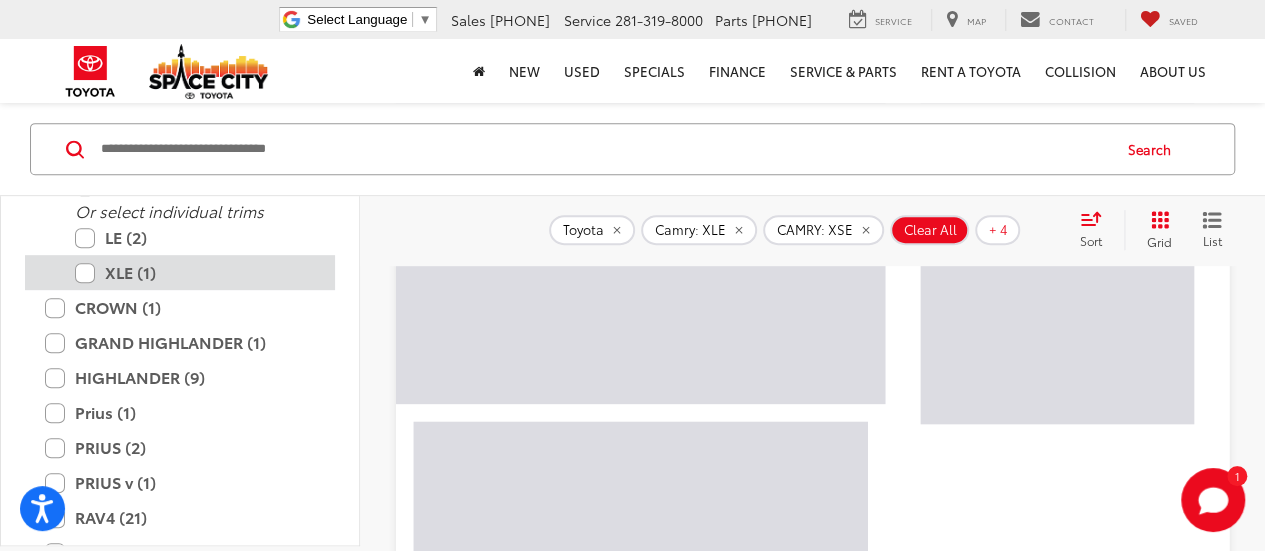 click on "XLE (1)" at bounding box center [195, 273] 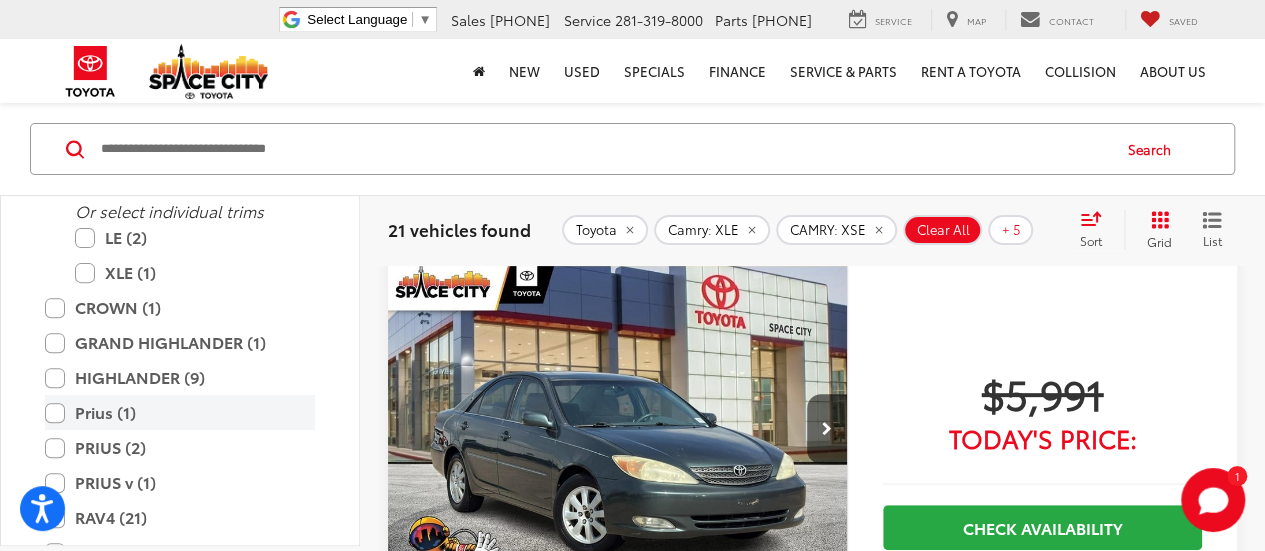 scroll, scrollTop: 192, scrollLeft: 0, axis: vertical 